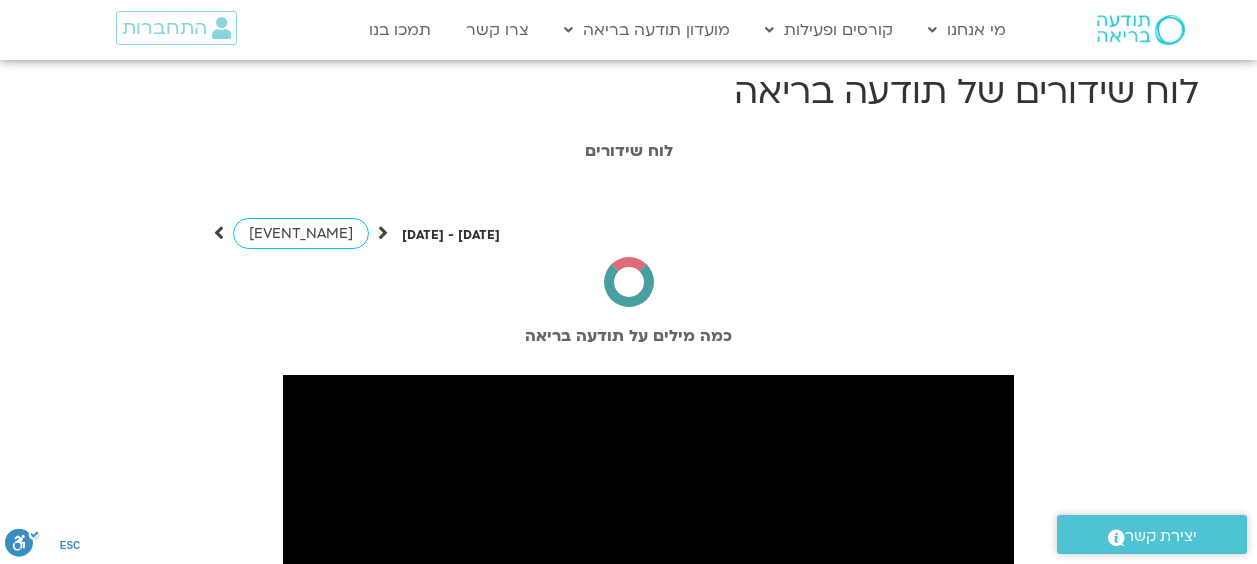 scroll, scrollTop: 0, scrollLeft: 0, axis: both 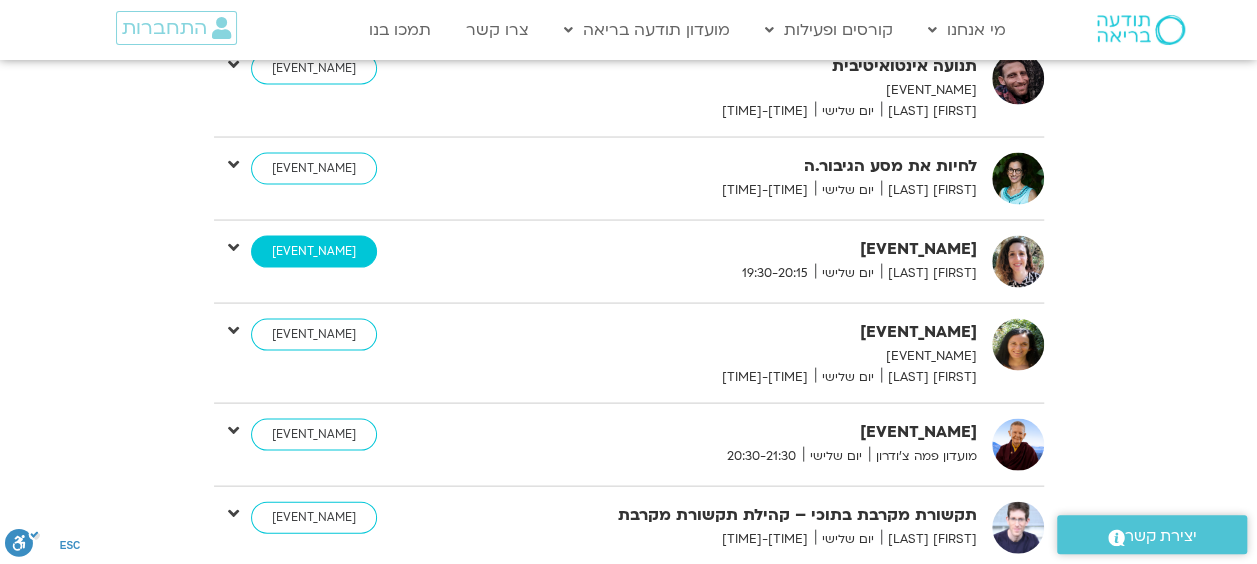 click on "כניסה" at bounding box center [314, 251] 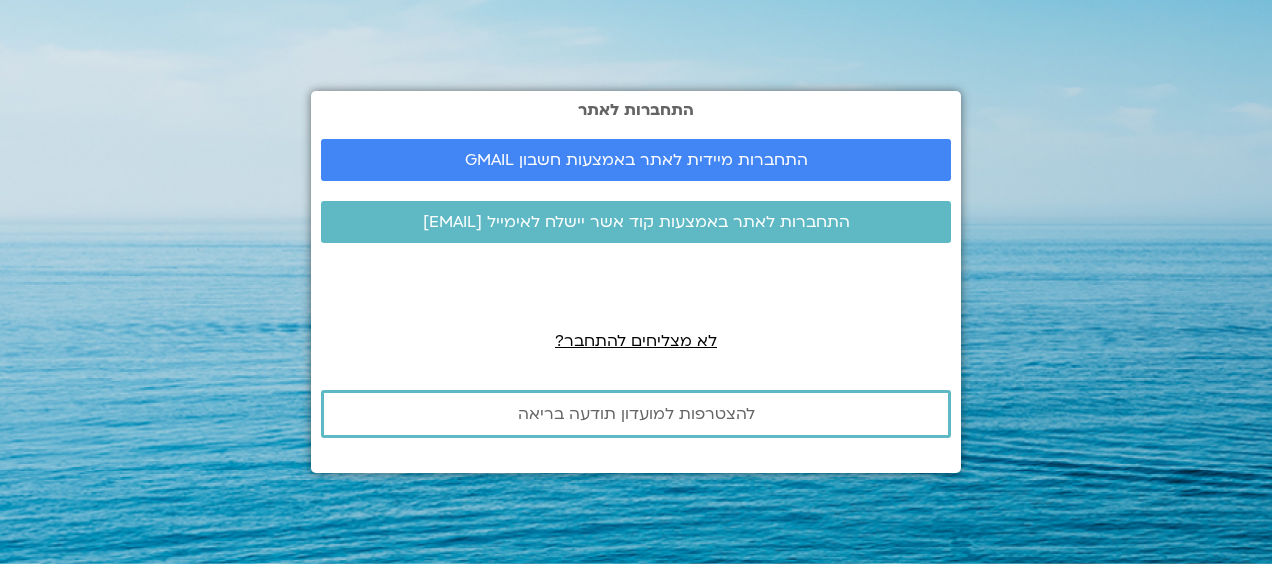 scroll, scrollTop: 0, scrollLeft: 0, axis: both 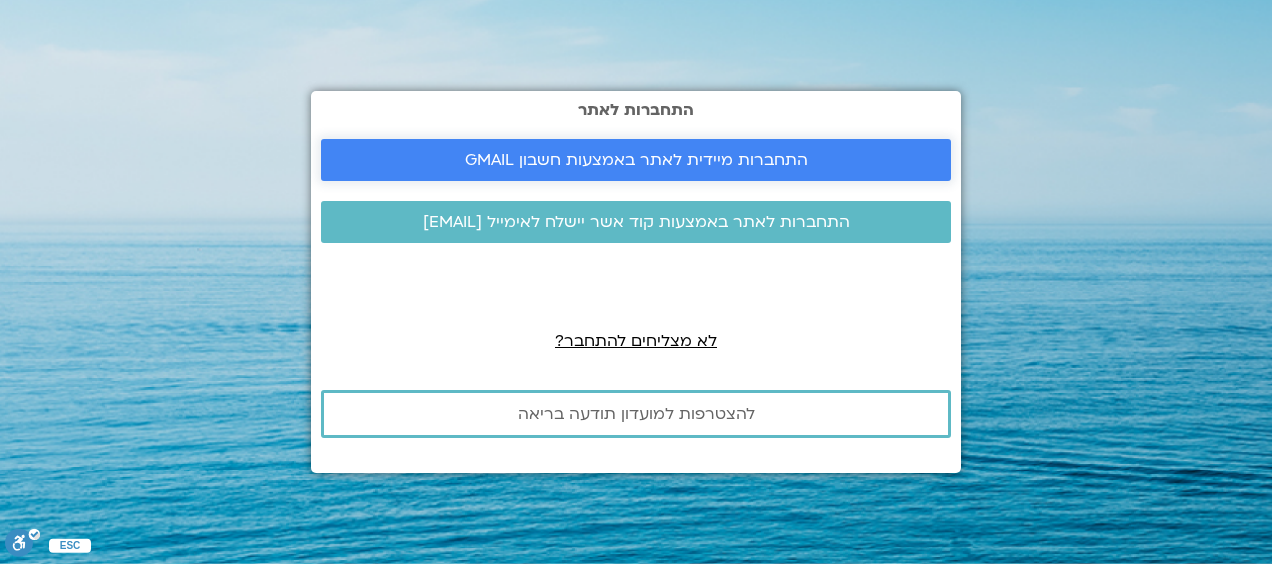 click on "התחברות מיידית לאתר באמצעות חשבון GMAIL" at bounding box center [636, 160] 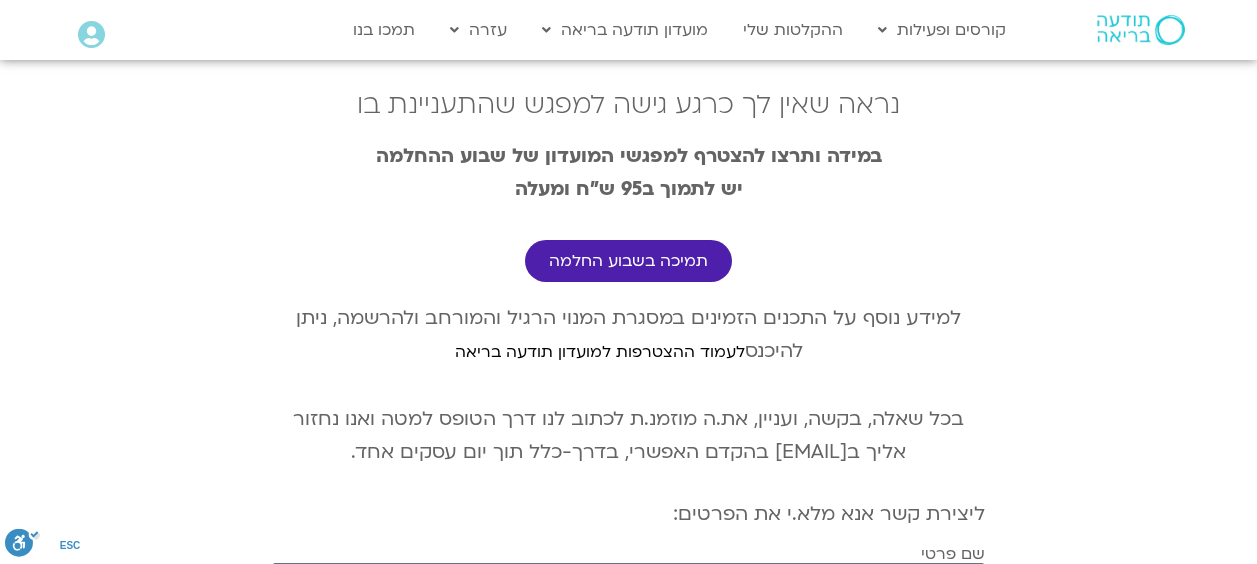 scroll, scrollTop: 0, scrollLeft: 0, axis: both 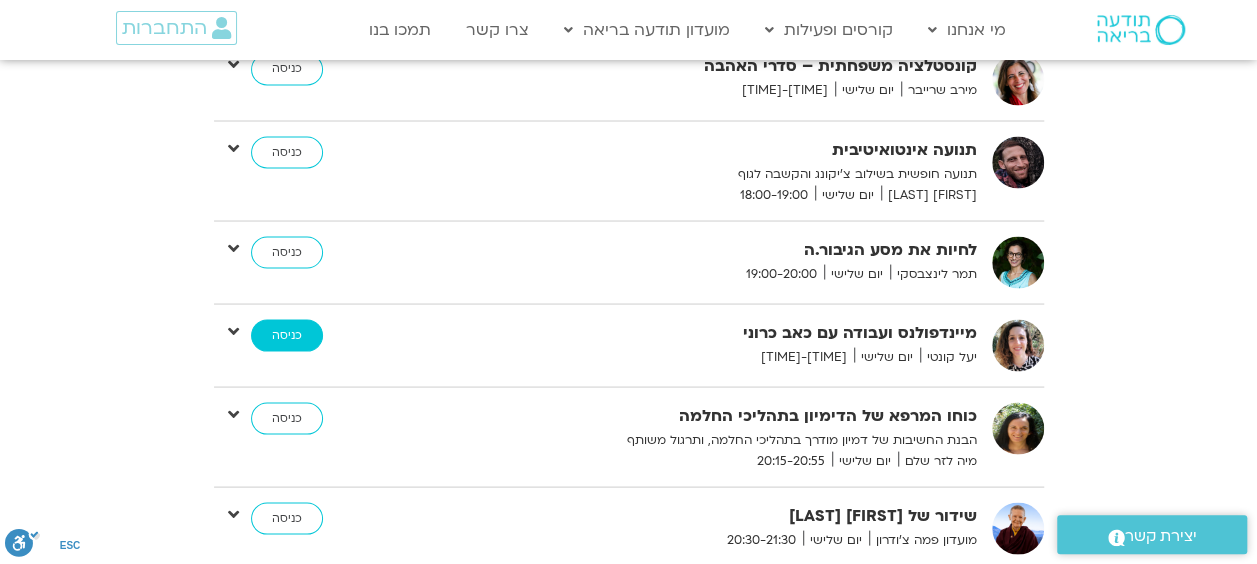 click on "כניסה" at bounding box center [287, 335] 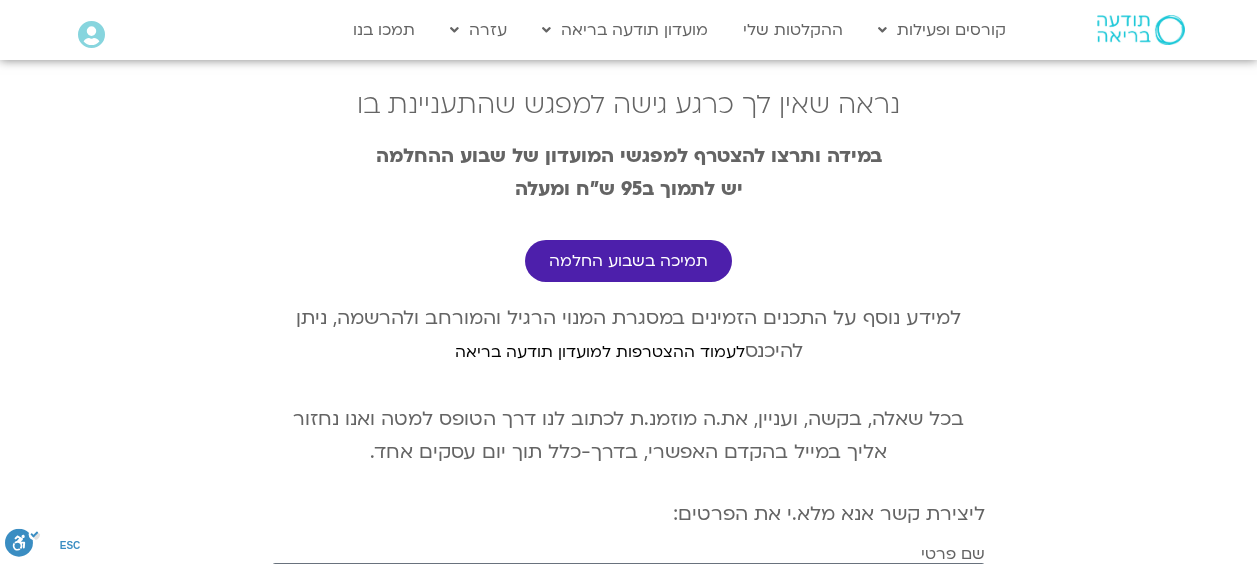 scroll, scrollTop: 0, scrollLeft: 0, axis: both 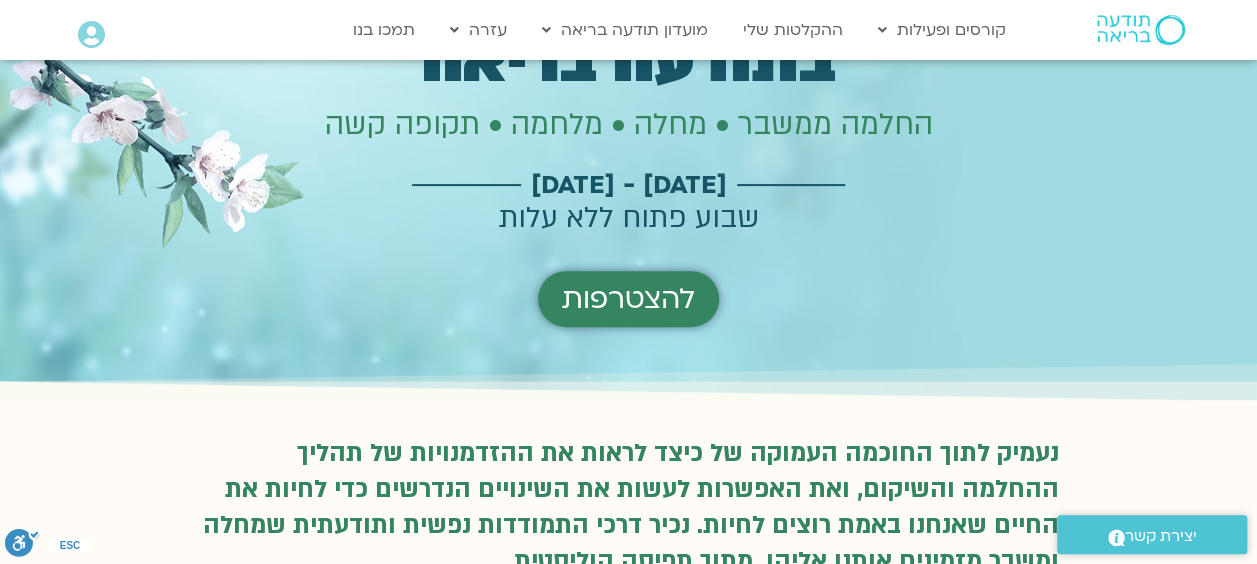 click on "להצטרפות" at bounding box center (628, 299) 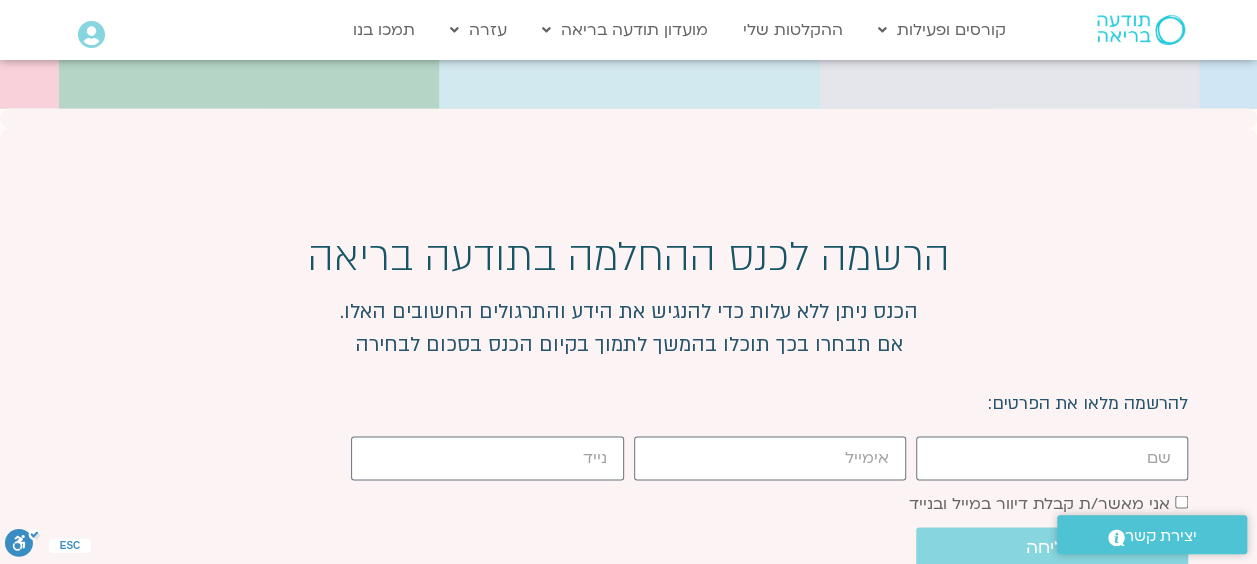 scroll, scrollTop: 5774, scrollLeft: 0, axis: vertical 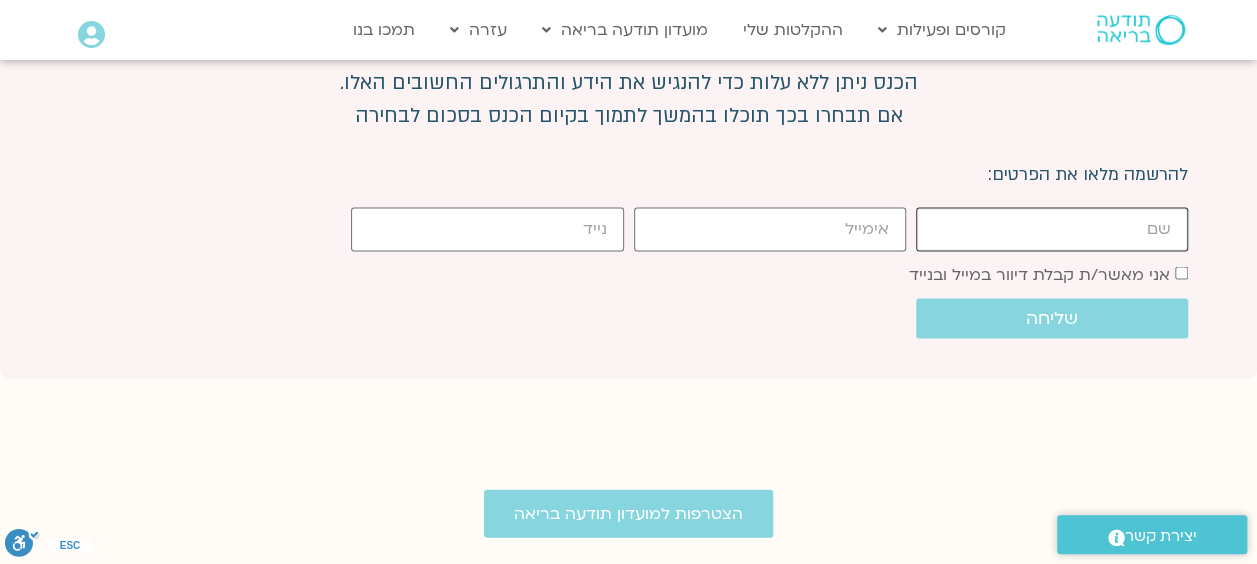 click on "[FIRST_NAME_LABEL]" at bounding box center (1052, 229) 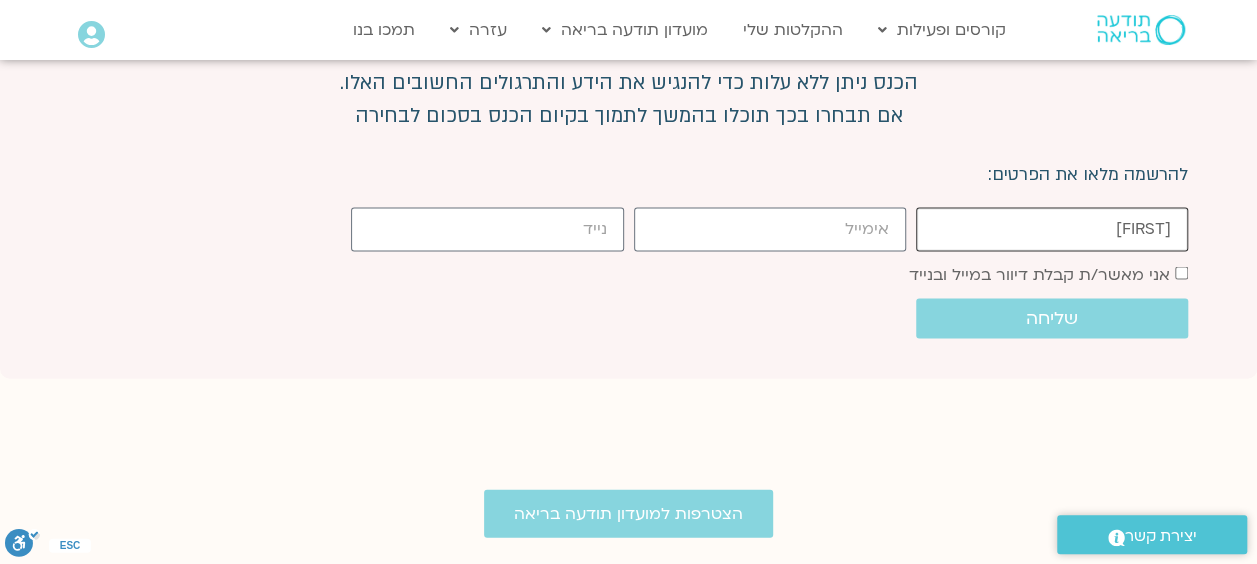type on "[FIRST]" 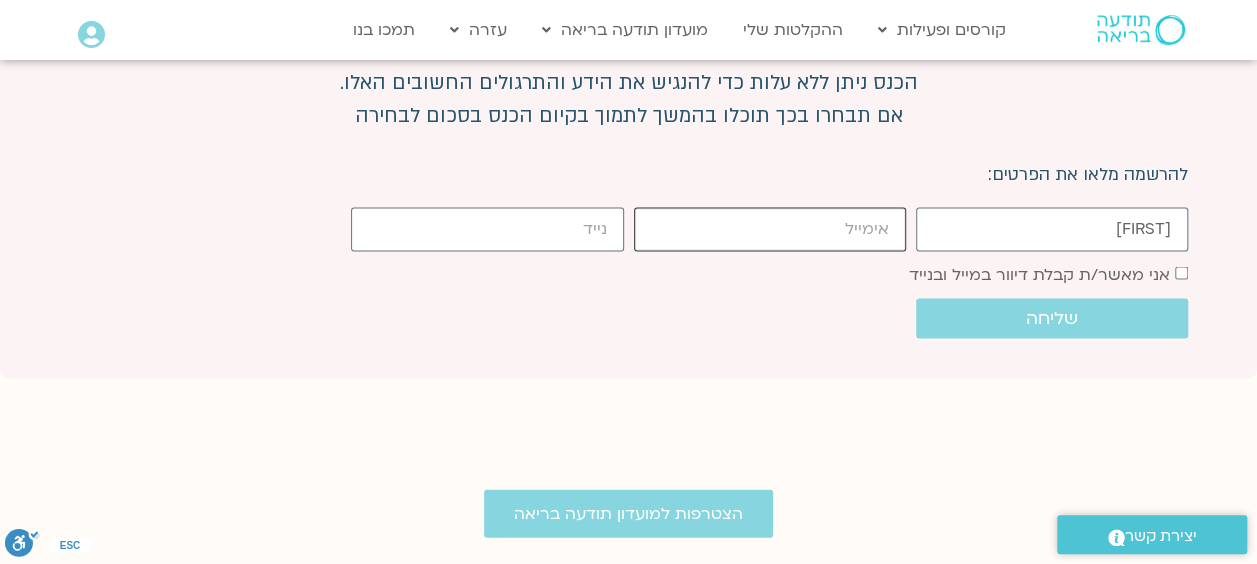 click on "[EMAIL_LABEL]" at bounding box center (770, 229) 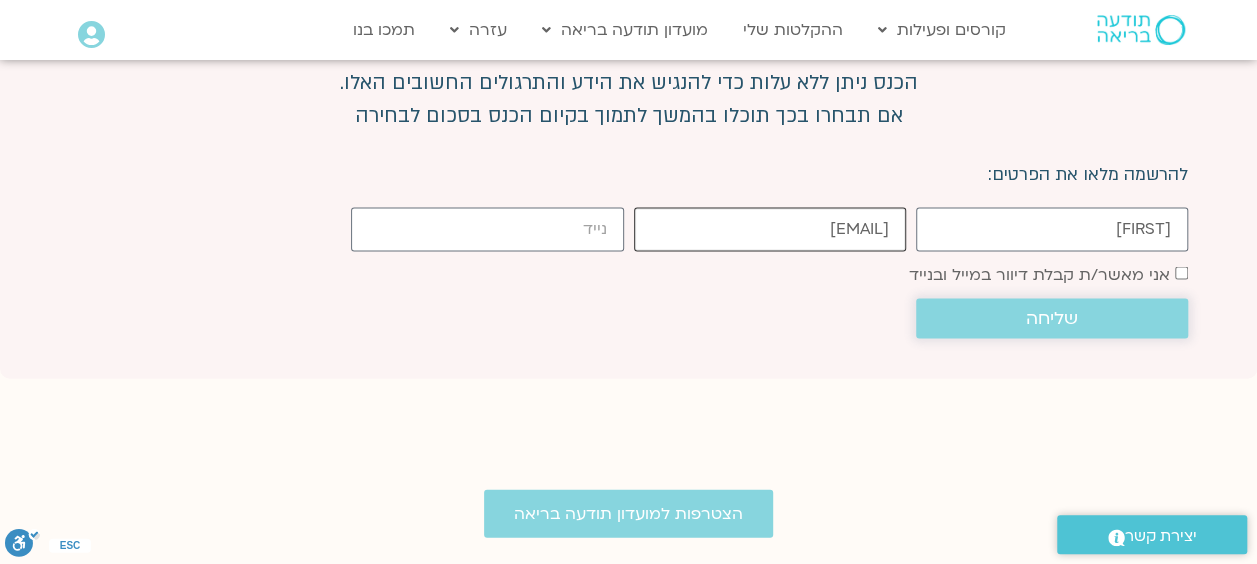 type on "[EMAIL]" 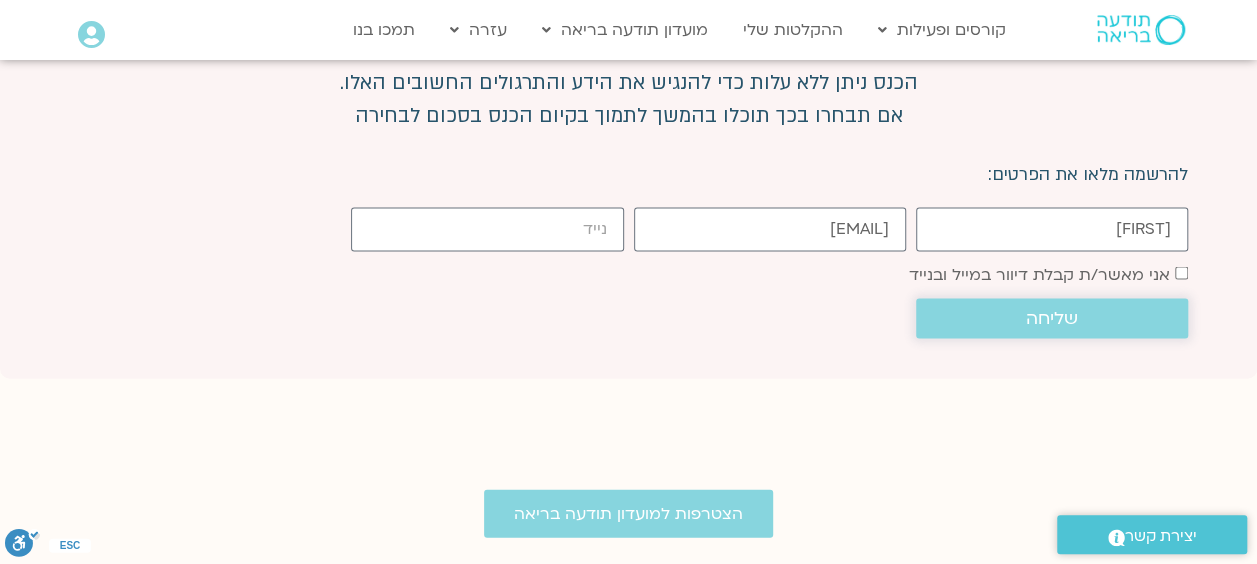click on "שליחה" at bounding box center (1052, 319) 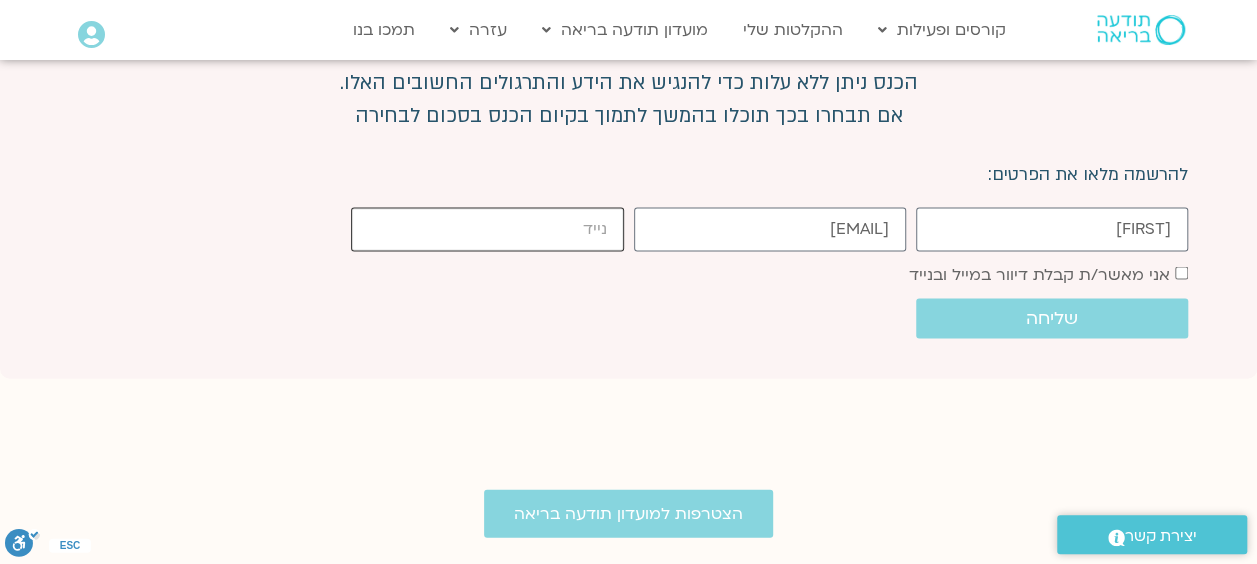 click on "[PHONE_LABEL]" at bounding box center [487, 229] 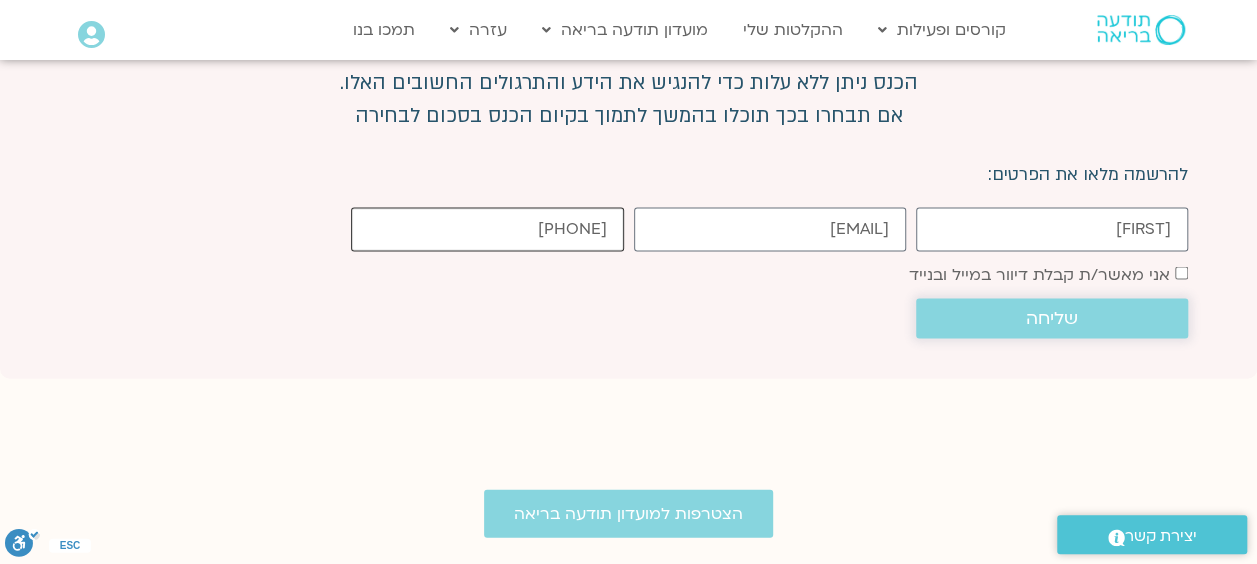 type on "[PHONE]" 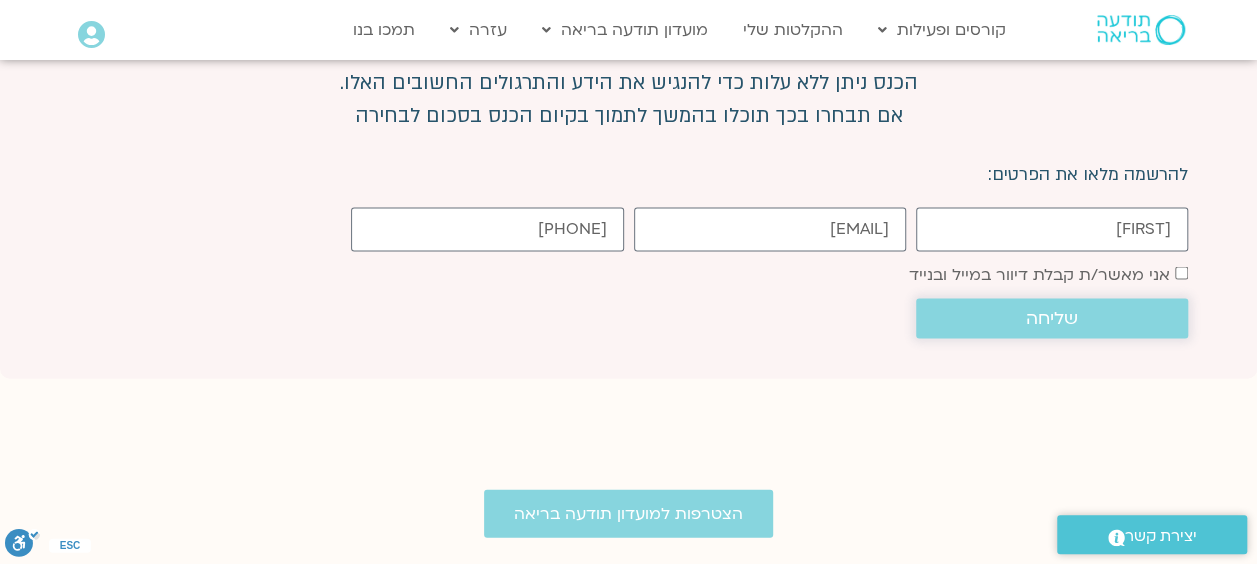 click on "שליחה" at bounding box center (1052, 319) 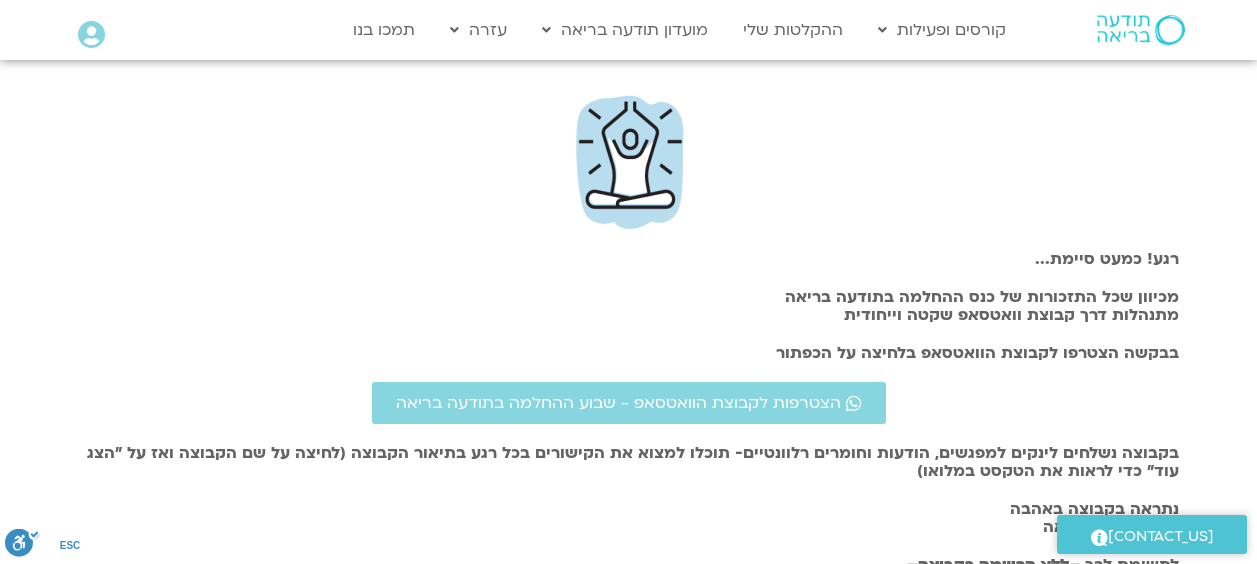 scroll, scrollTop: 0, scrollLeft: 0, axis: both 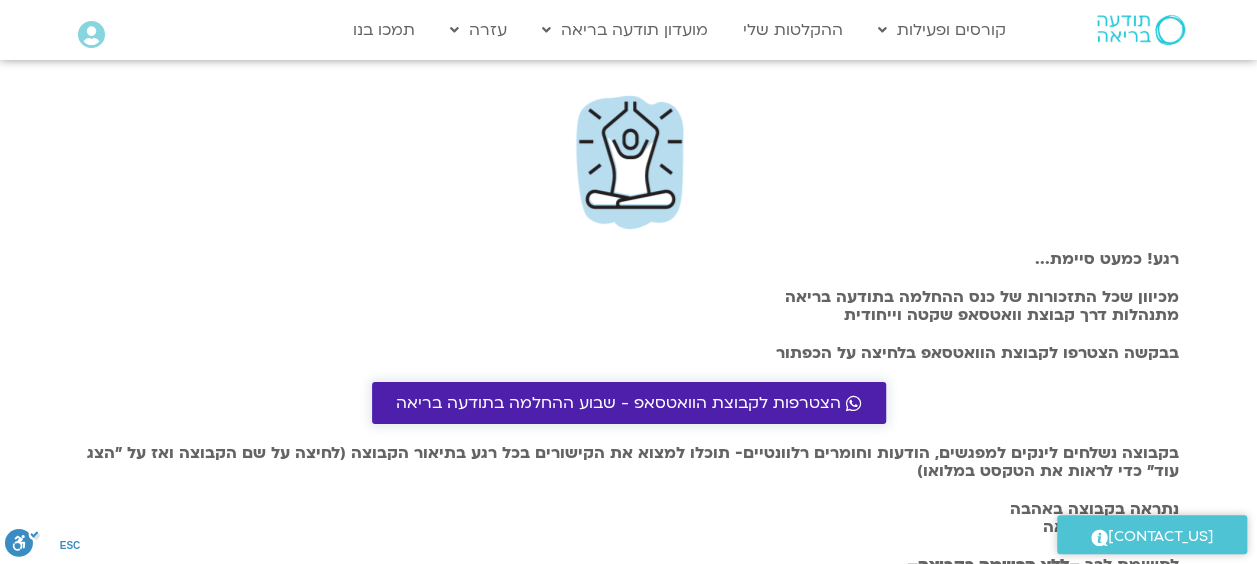click on "הצטרפות לקבוצת הוואטסאפ - כנס ההחלמה בתודעה בריאה" at bounding box center [618, 403] 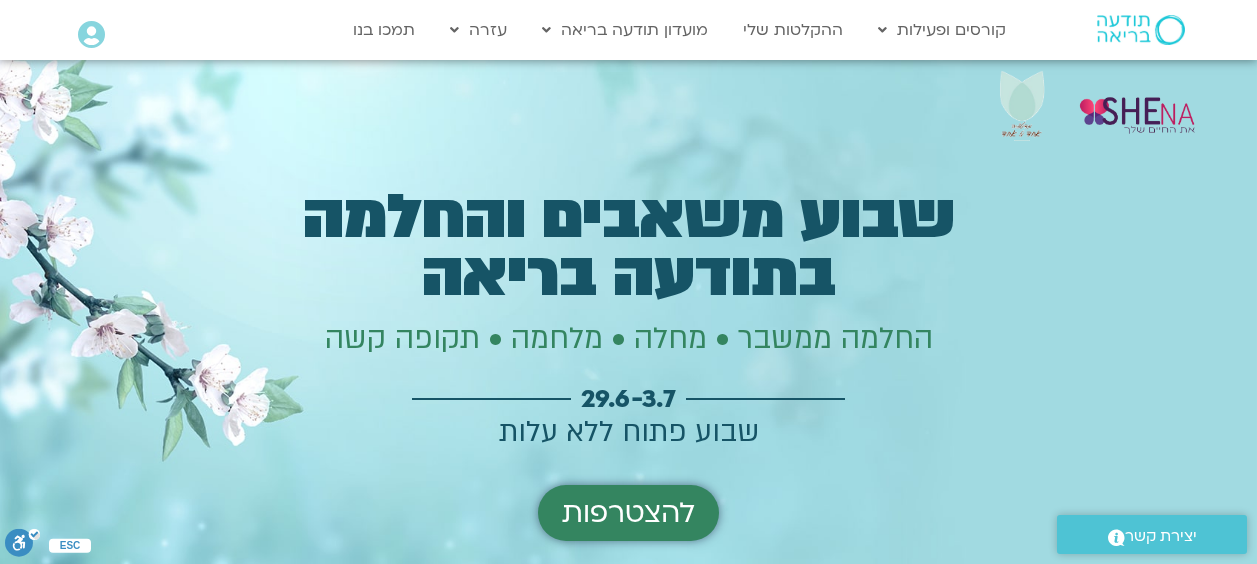 scroll, scrollTop: 3725, scrollLeft: 0, axis: vertical 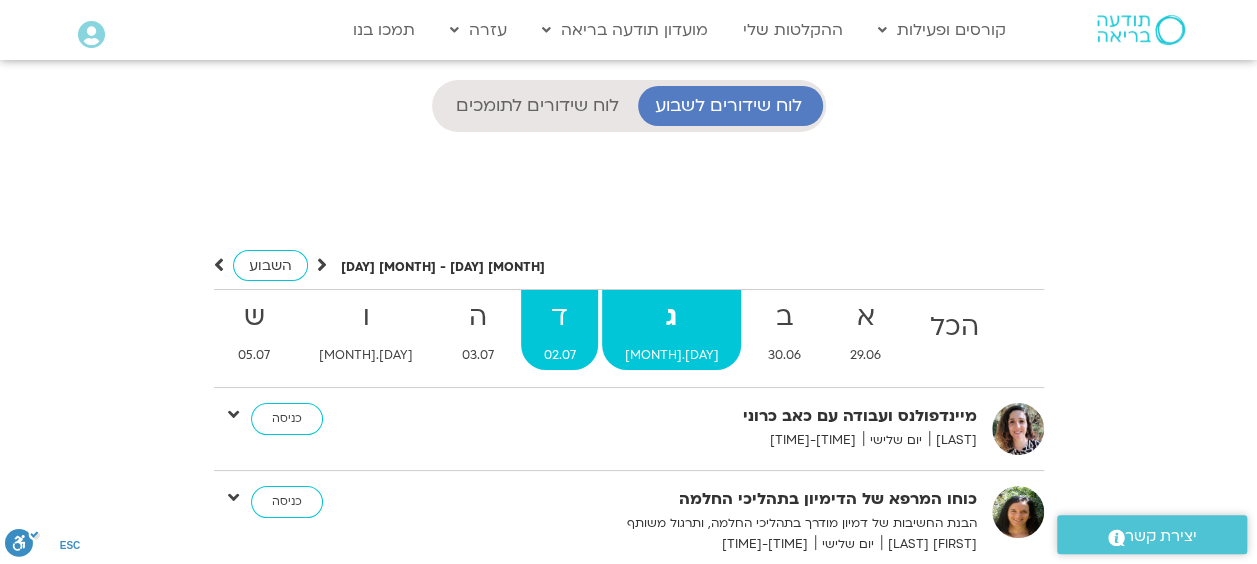 click on "ד" at bounding box center (954, 327) 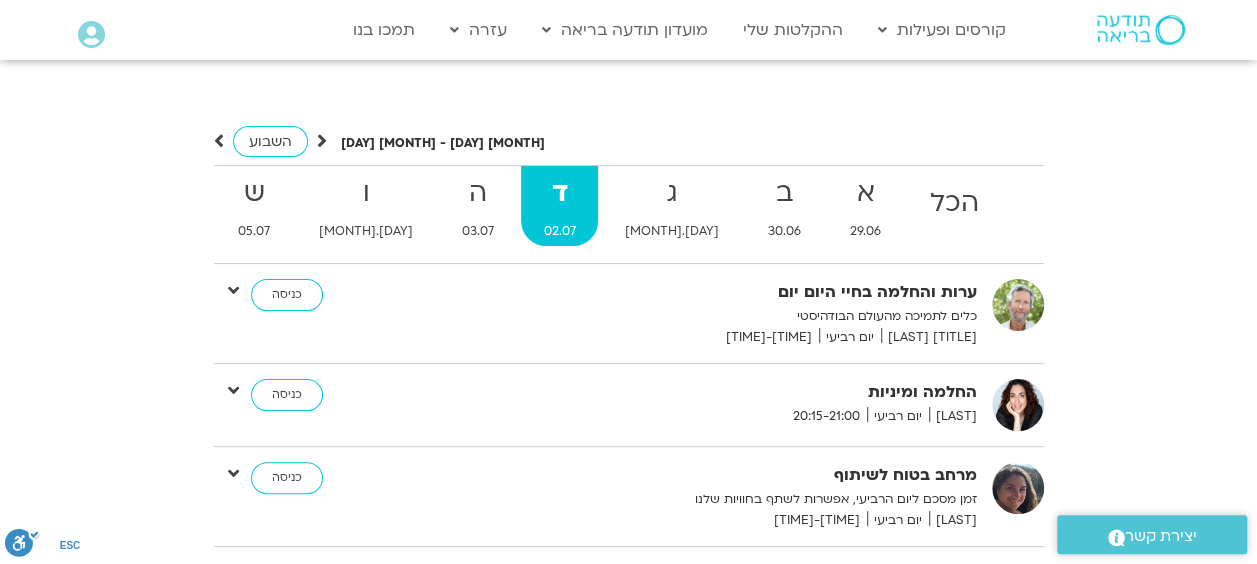 scroll, scrollTop: 3928, scrollLeft: 0, axis: vertical 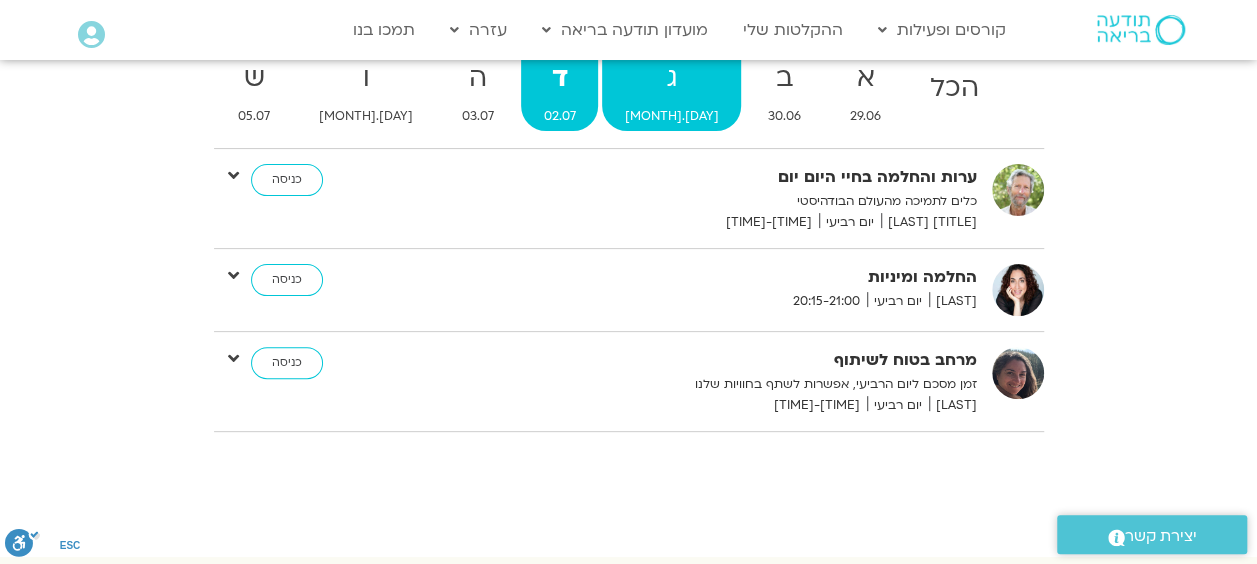 click on "ג" at bounding box center [954, 88] 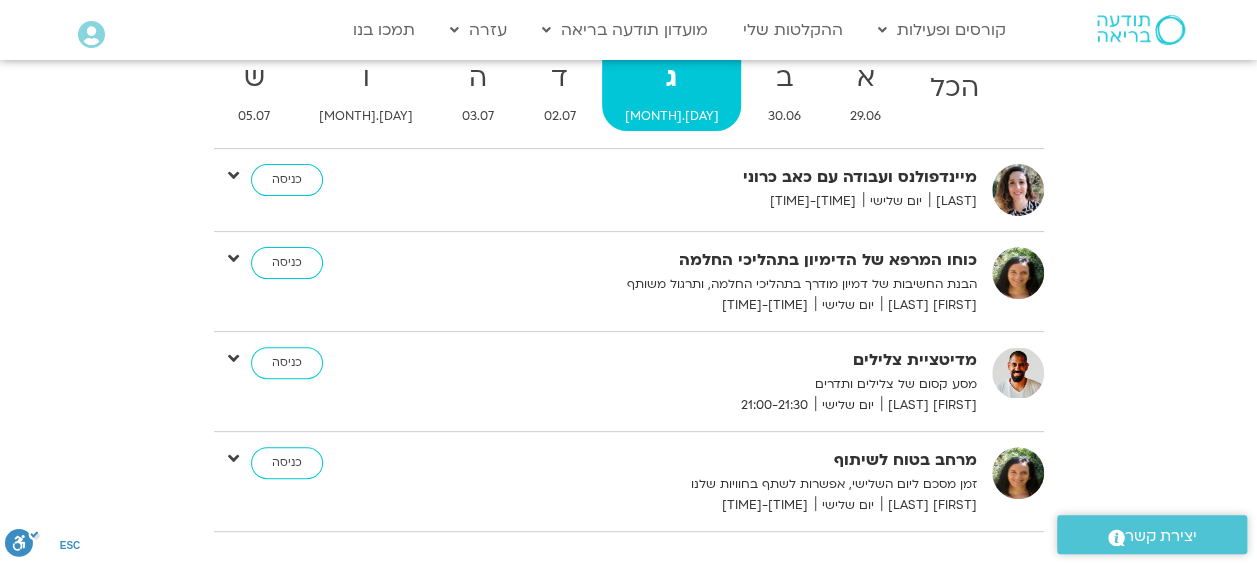 scroll, scrollTop: 16, scrollLeft: 0, axis: vertical 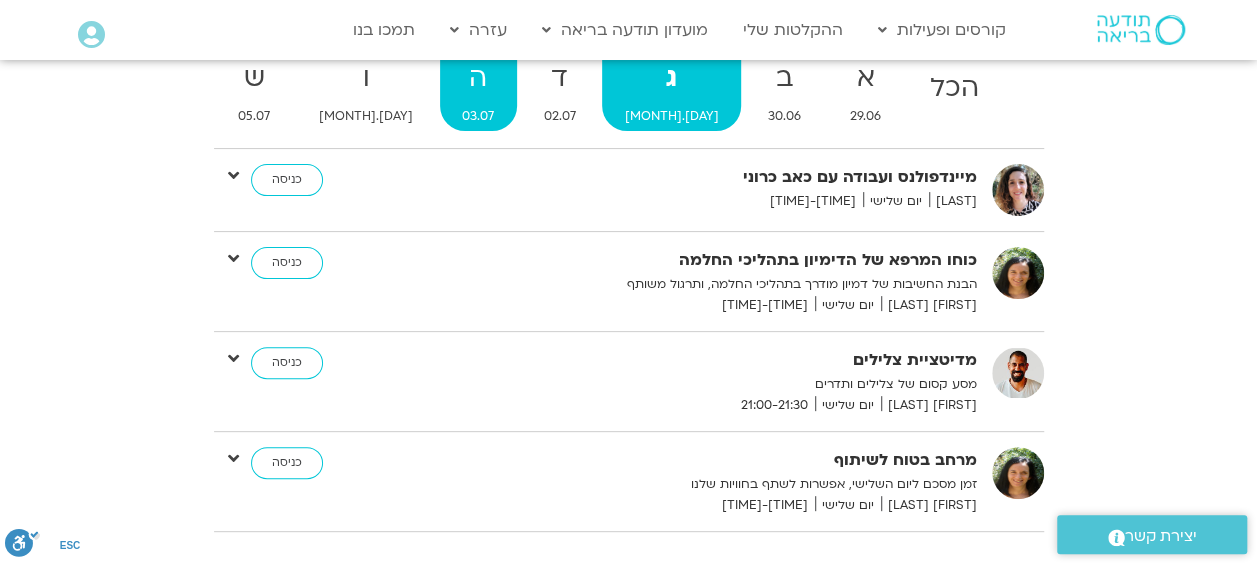 click on "ה 03.07" at bounding box center [954, 91] 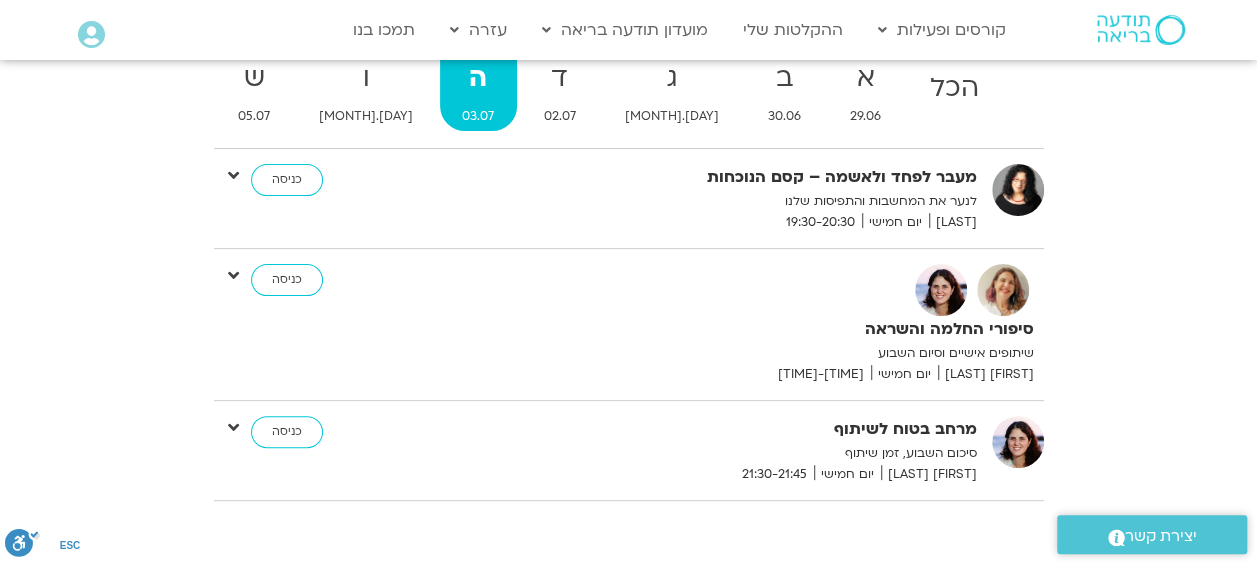 scroll, scrollTop: 722, scrollLeft: 0, axis: vertical 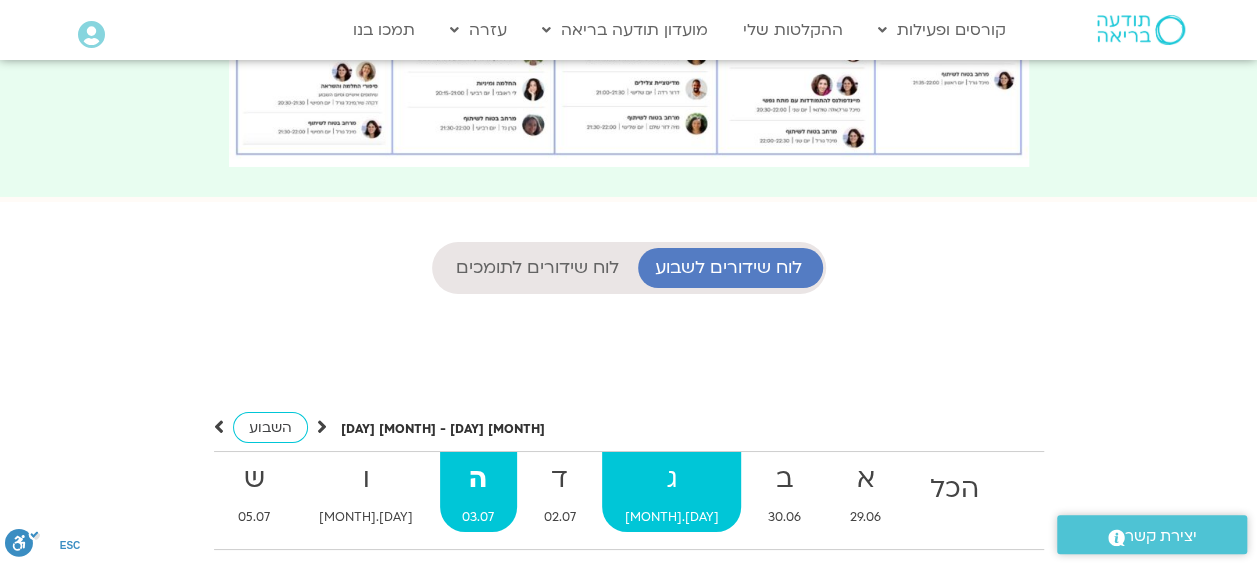 click on "ג" at bounding box center (954, 489) 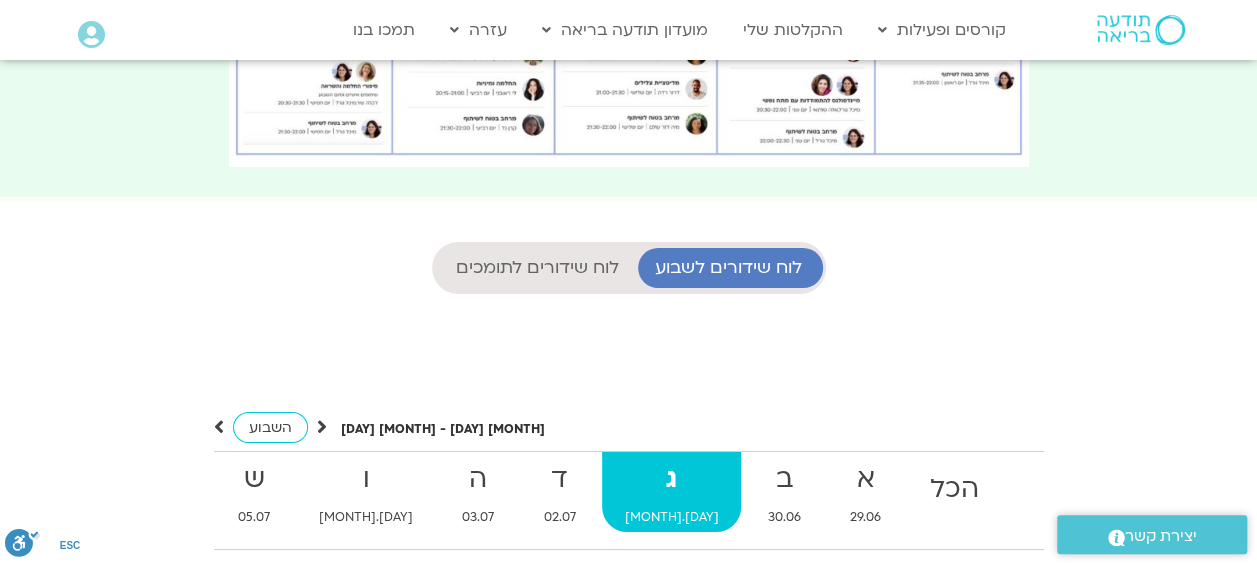 click on "יוני 29 - יולי 05
השבוע
להציג אירועים שפתוחים עבורי
הכל
א 29.06 ב 30.06 ג 01.07 ד 02.07 ה 03.07 ו 04.07 ש 05.07" at bounding box center [629, 661] 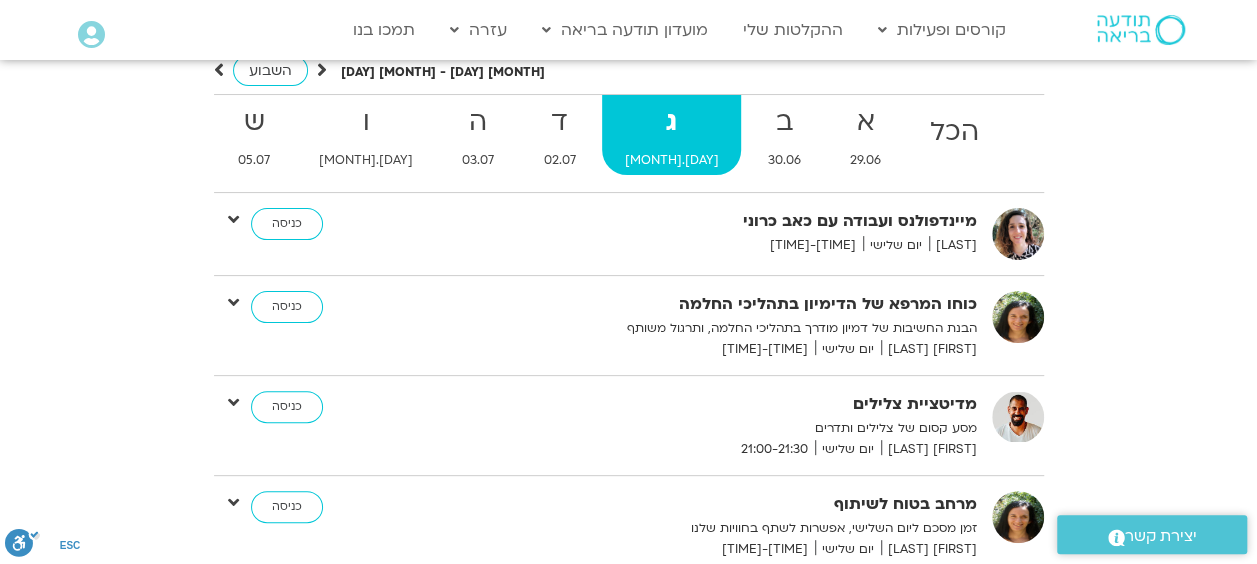 scroll, scrollTop: 3912, scrollLeft: 0, axis: vertical 